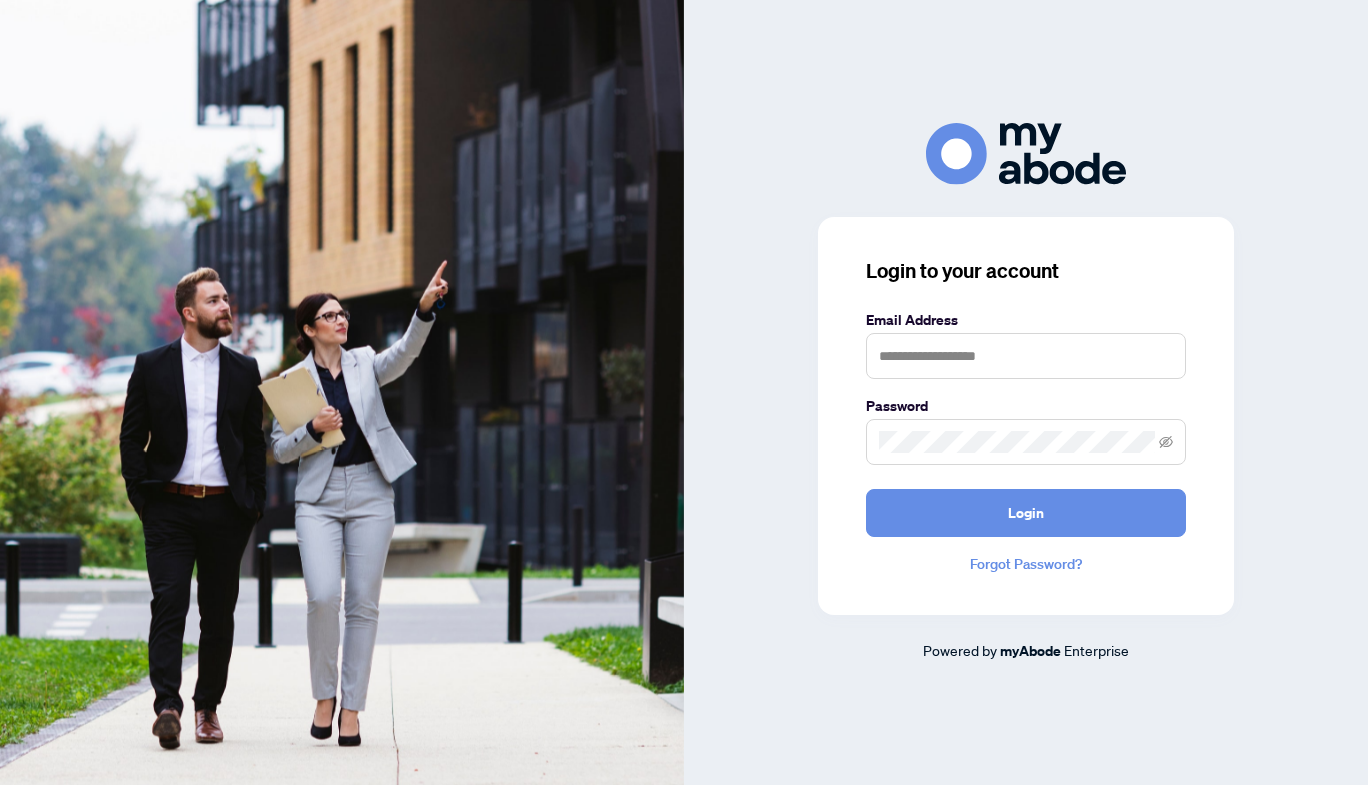 scroll, scrollTop: 0, scrollLeft: 0, axis: both 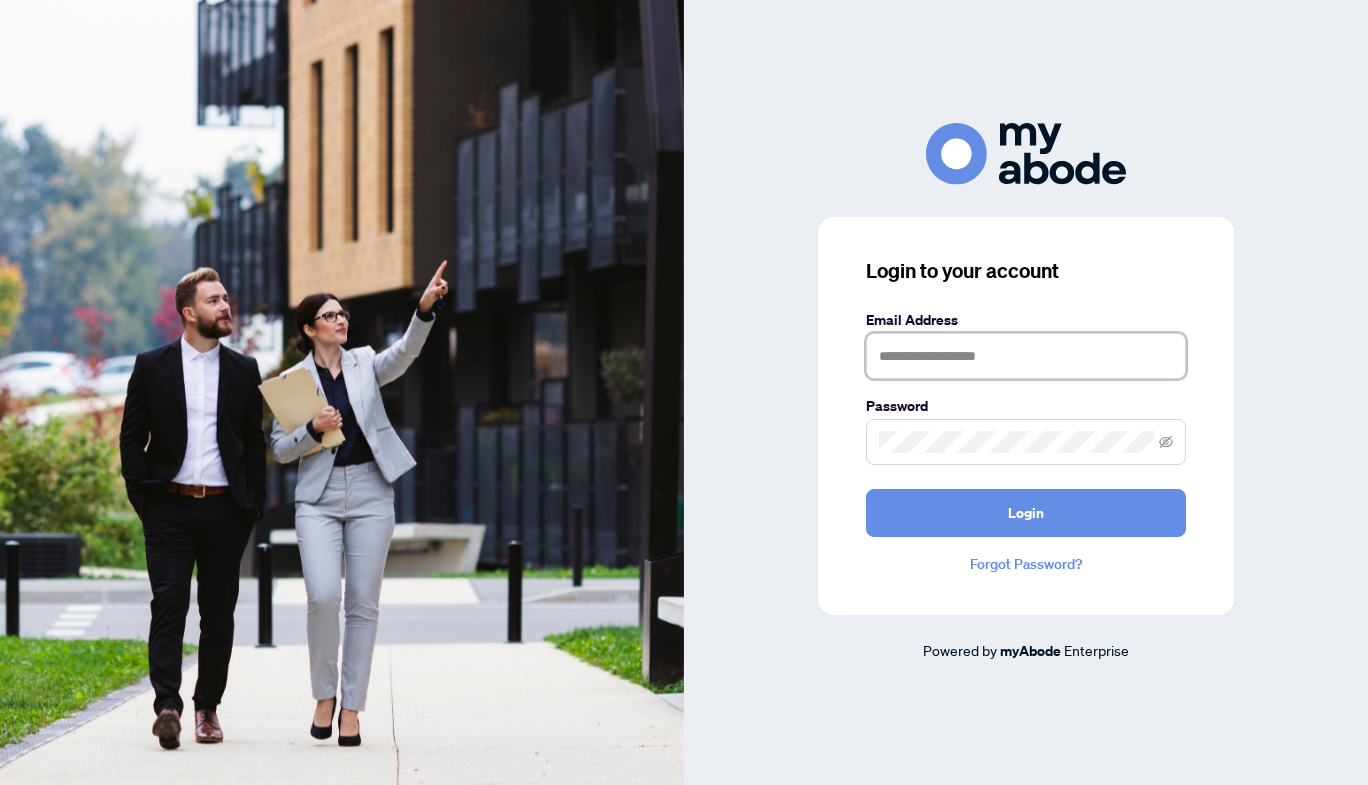 click at bounding box center [1026, 356] 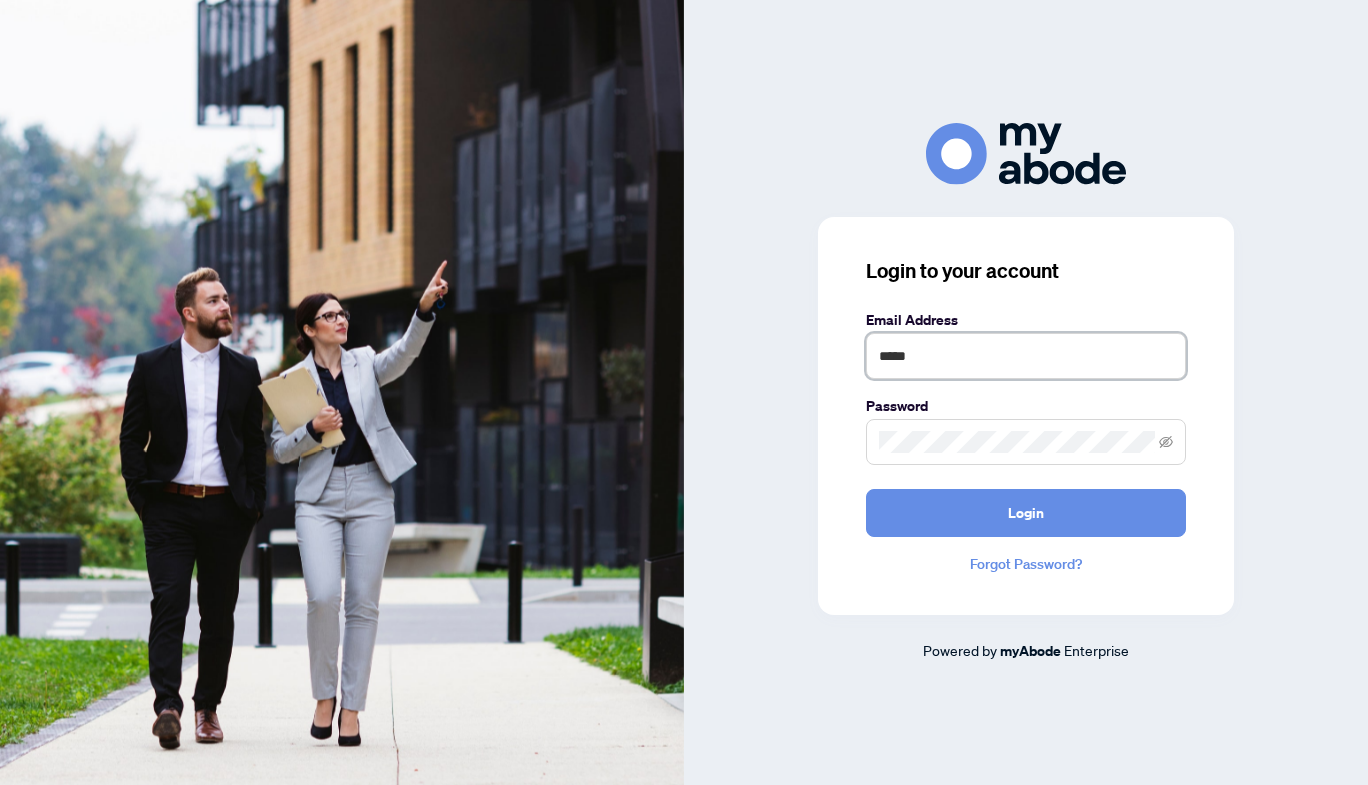 type on "**********" 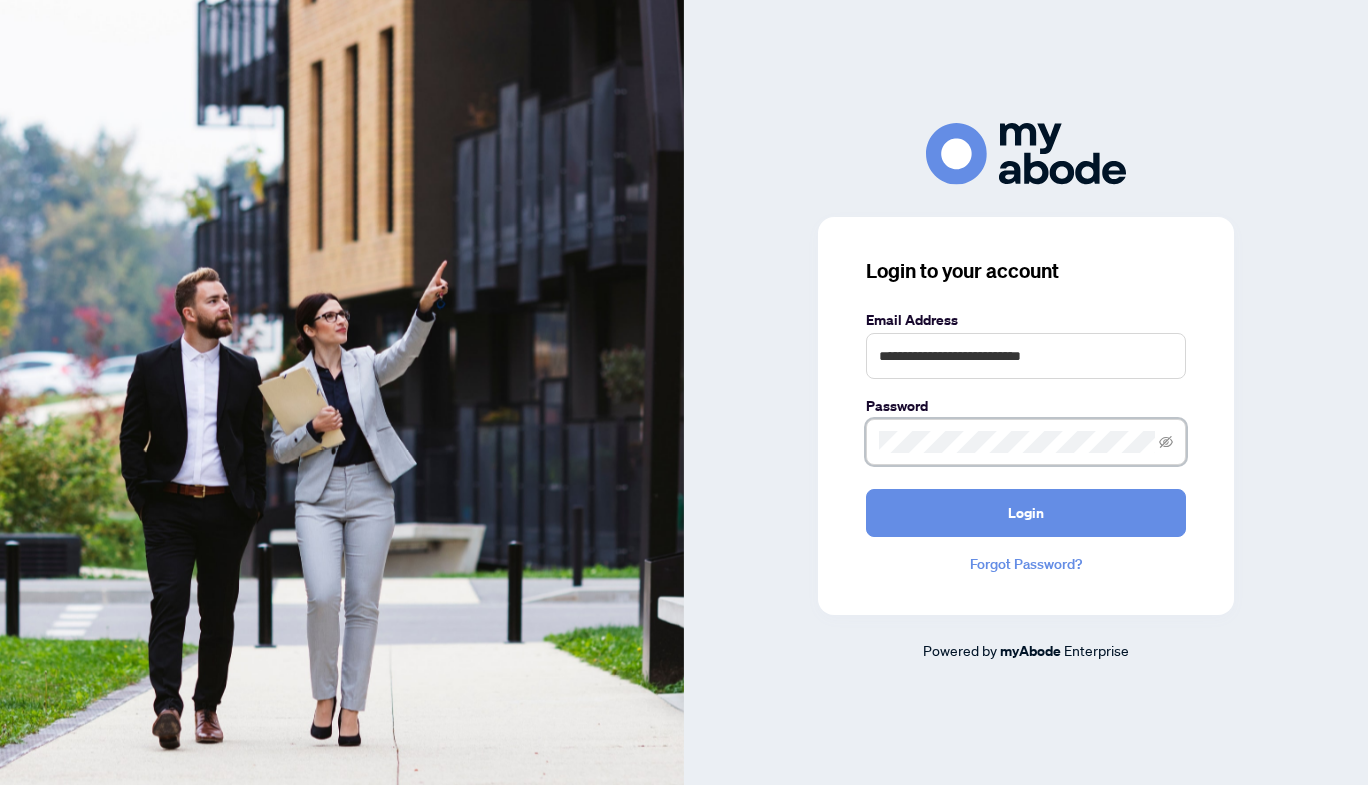 click on "Login" at bounding box center (1026, 513) 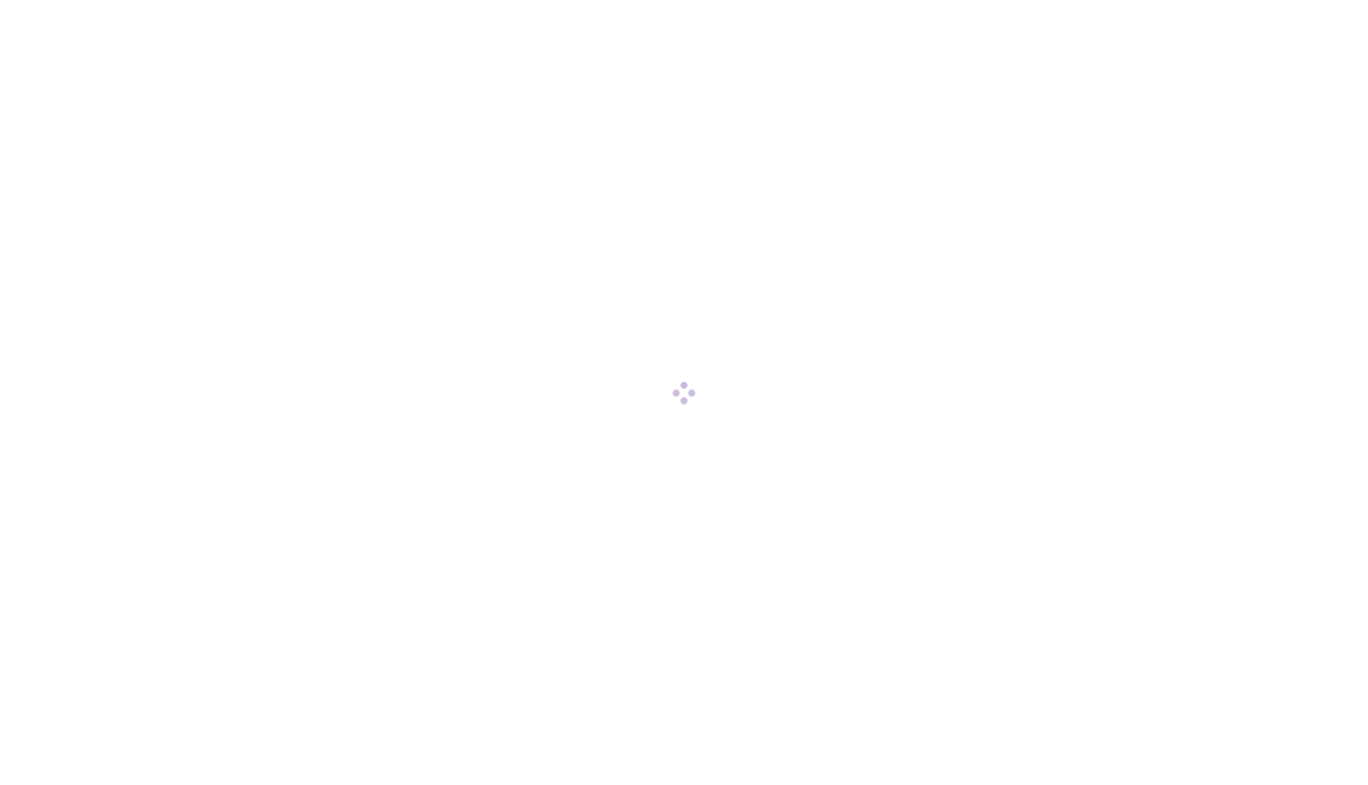 scroll, scrollTop: 0, scrollLeft: 0, axis: both 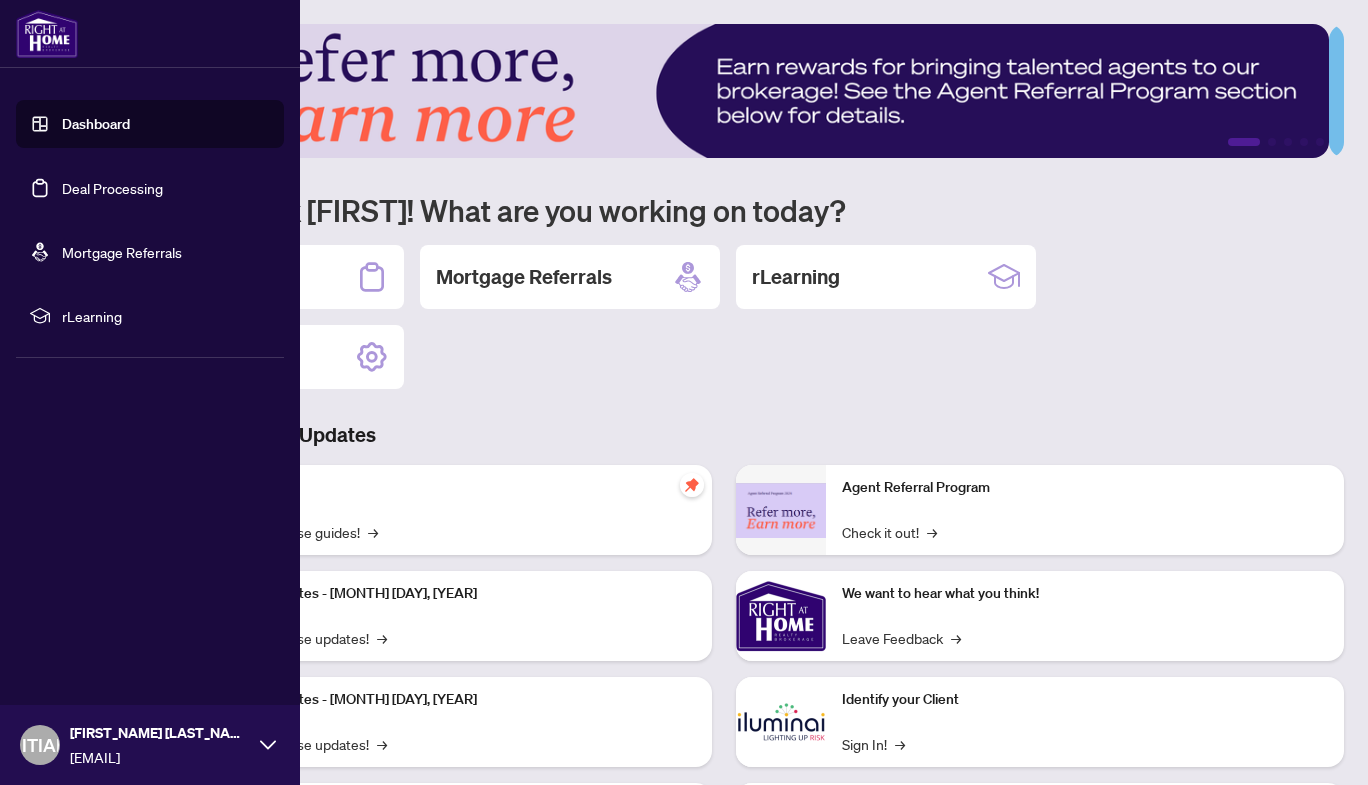 click on "Deal Processing" at bounding box center (112, 188) 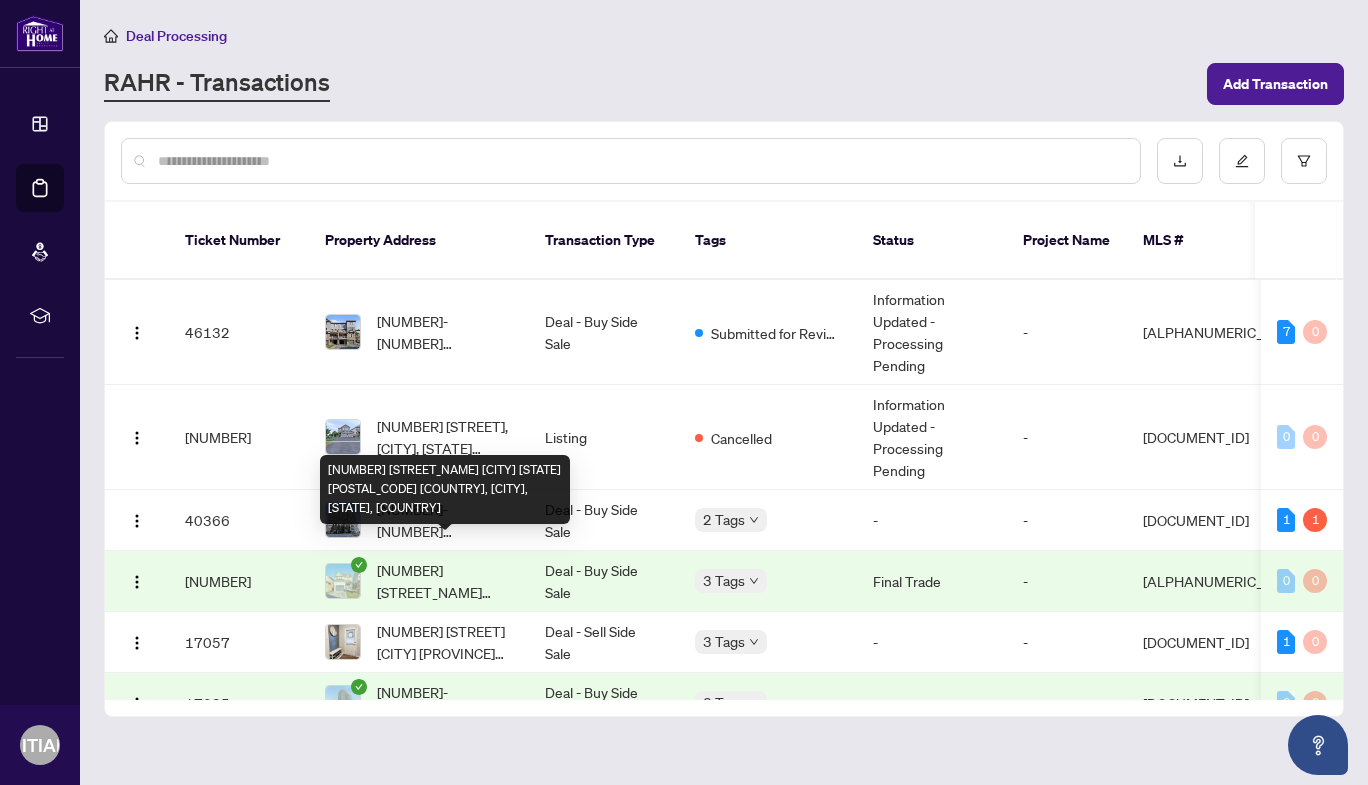 click on "[NUMBER] [STREET_NAME] [CITY] [STATE] [POSTAL_CODE] [COUNTRY], [CITY], [STATE], [COUNTRY]" at bounding box center [445, 581] 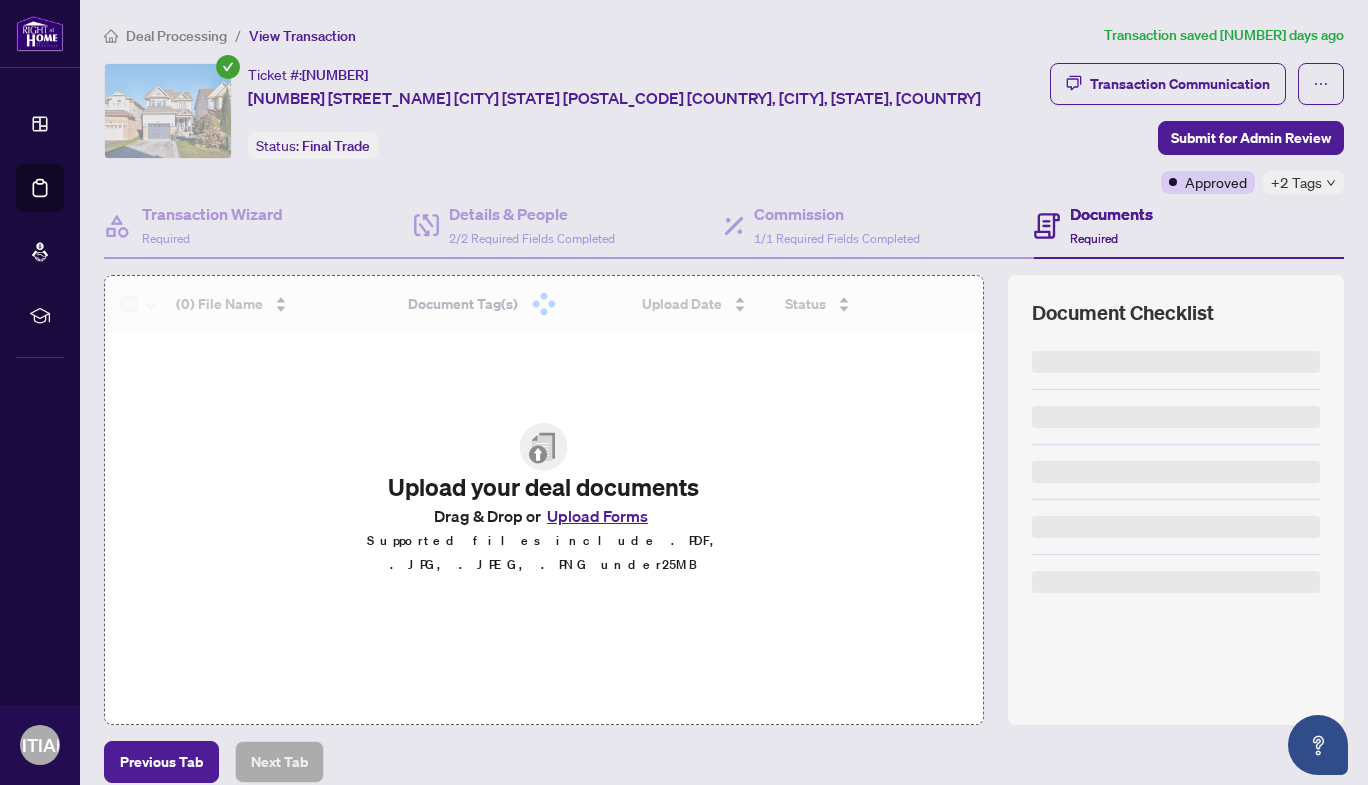 scroll, scrollTop: 90, scrollLeft: 0, axis: vertical 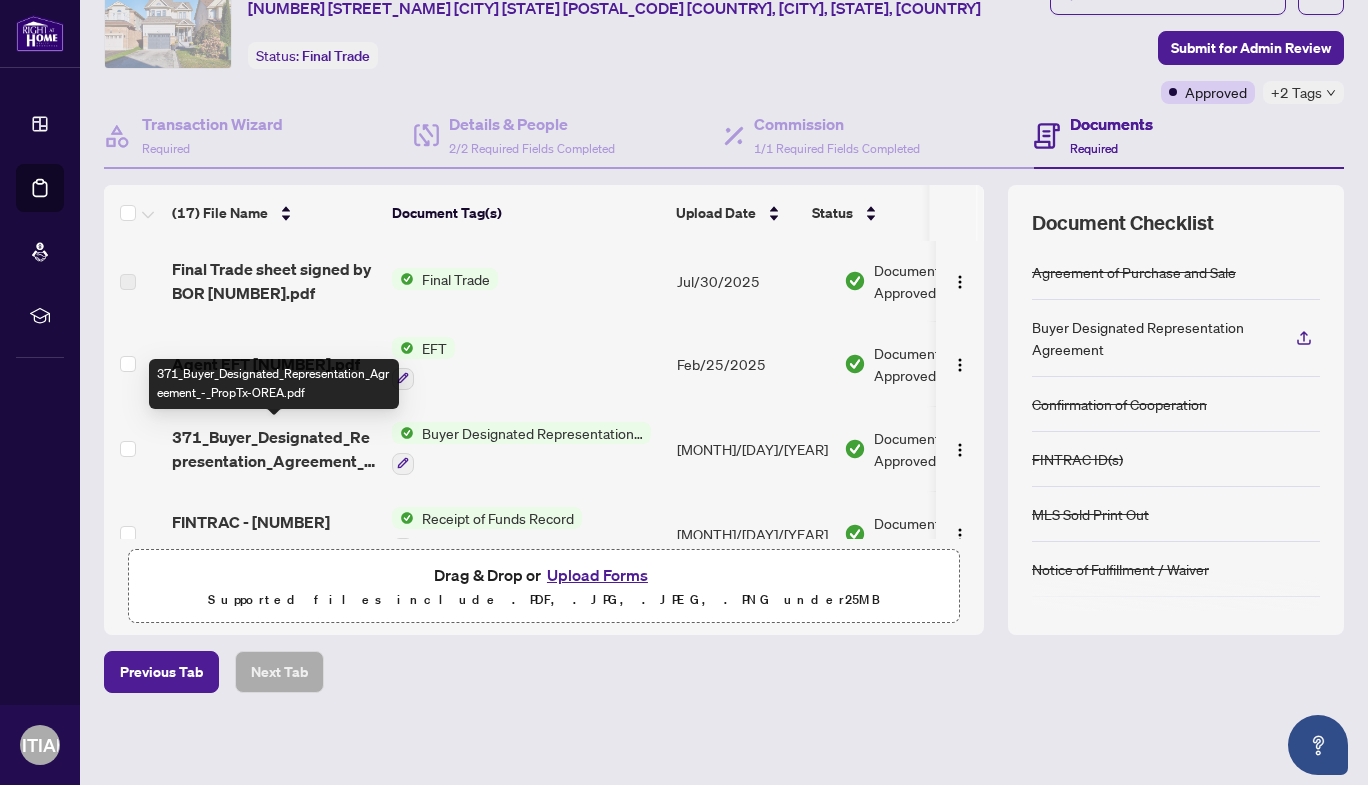 click on "371_Buyer_Designated_Representation_Agreement_-_PropTx-OREA.pdf" at bounding box center (274, 449) 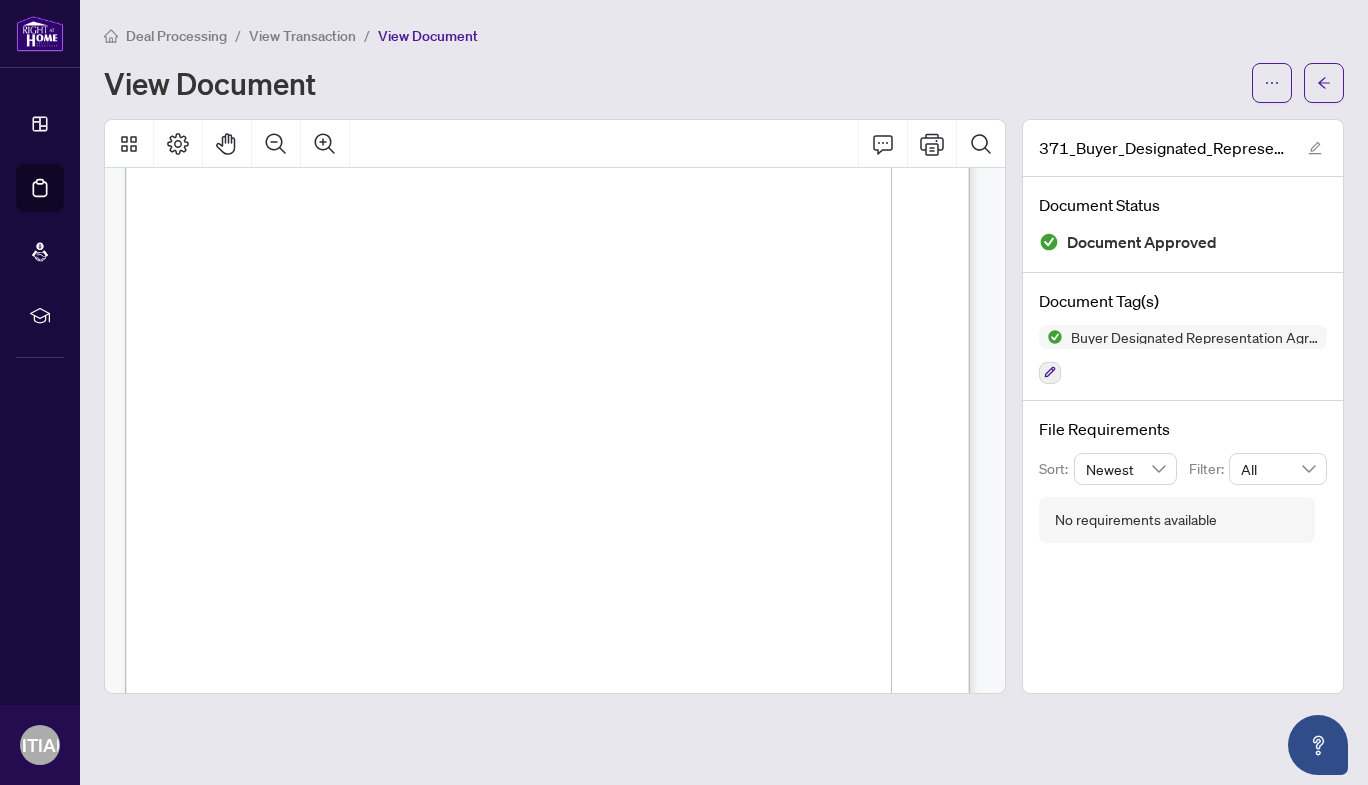 scroll, scrollTop: 3405, scrollLeft: 0, axis: vertical 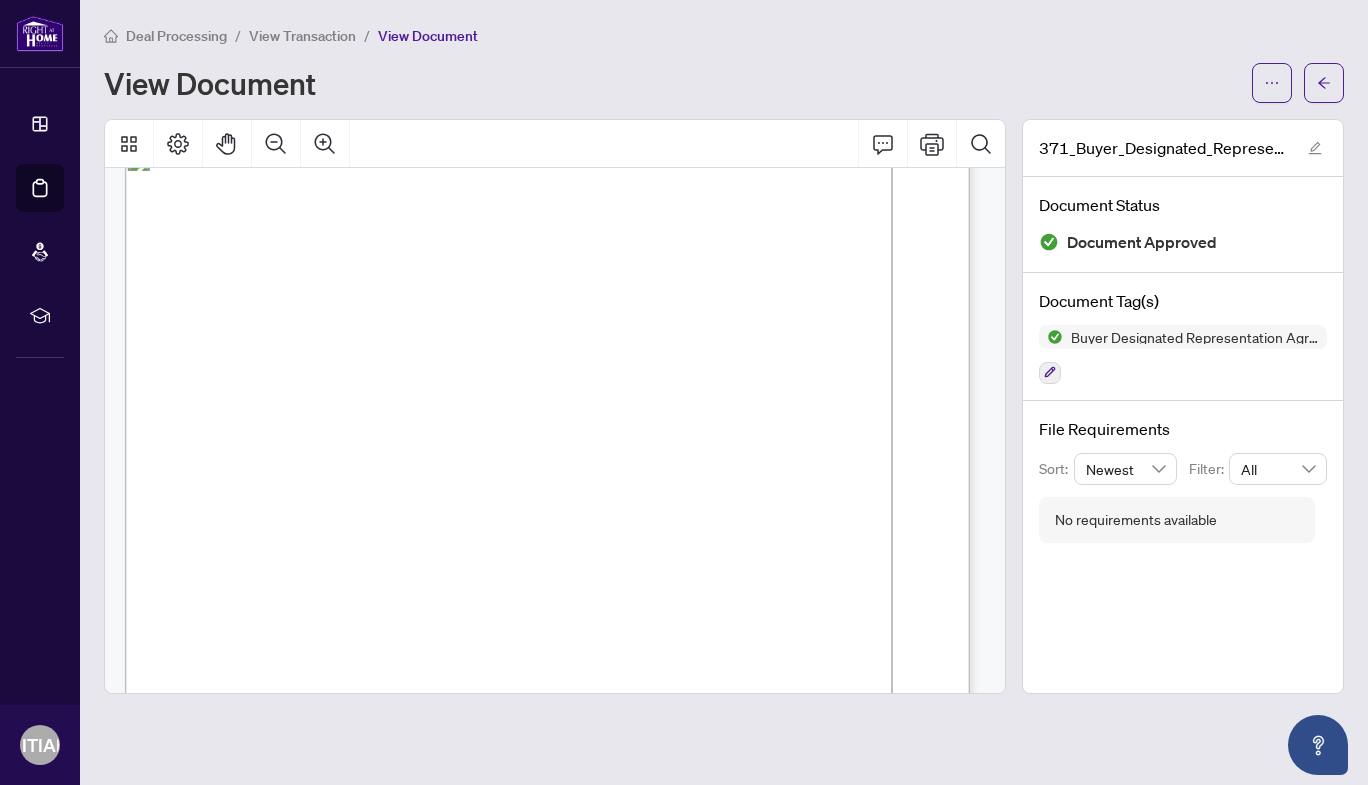 drag, startPoint x: 189, startPoint y: 435, endPoint x: 228, endPoint y: 420, distance: 41.785164 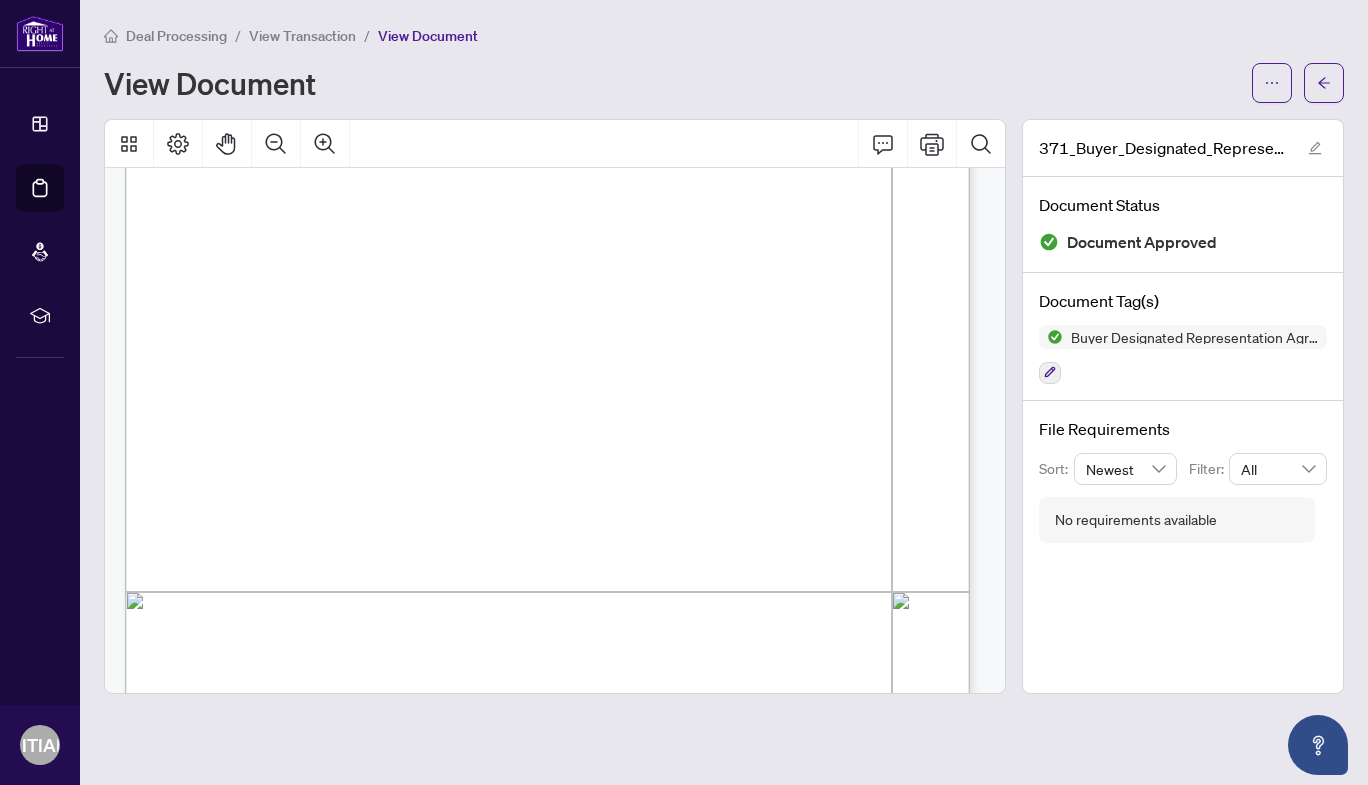 scroll, scrollTop: 3786, scrollLeft: 0, axis: vertical 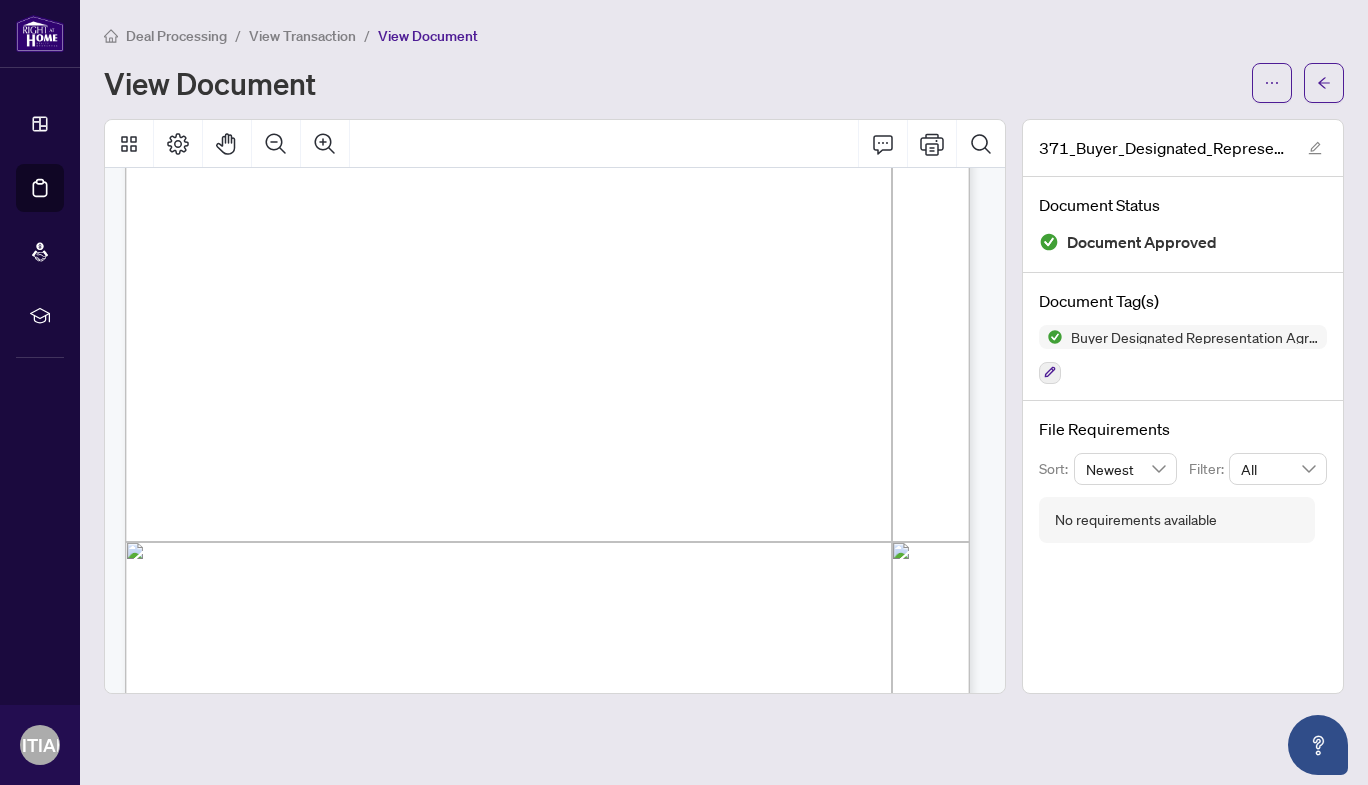 drag, startPoint x: 189, startPoint y: 432, endPoint x: 422, endPoint y: 687, distance: 345.41858 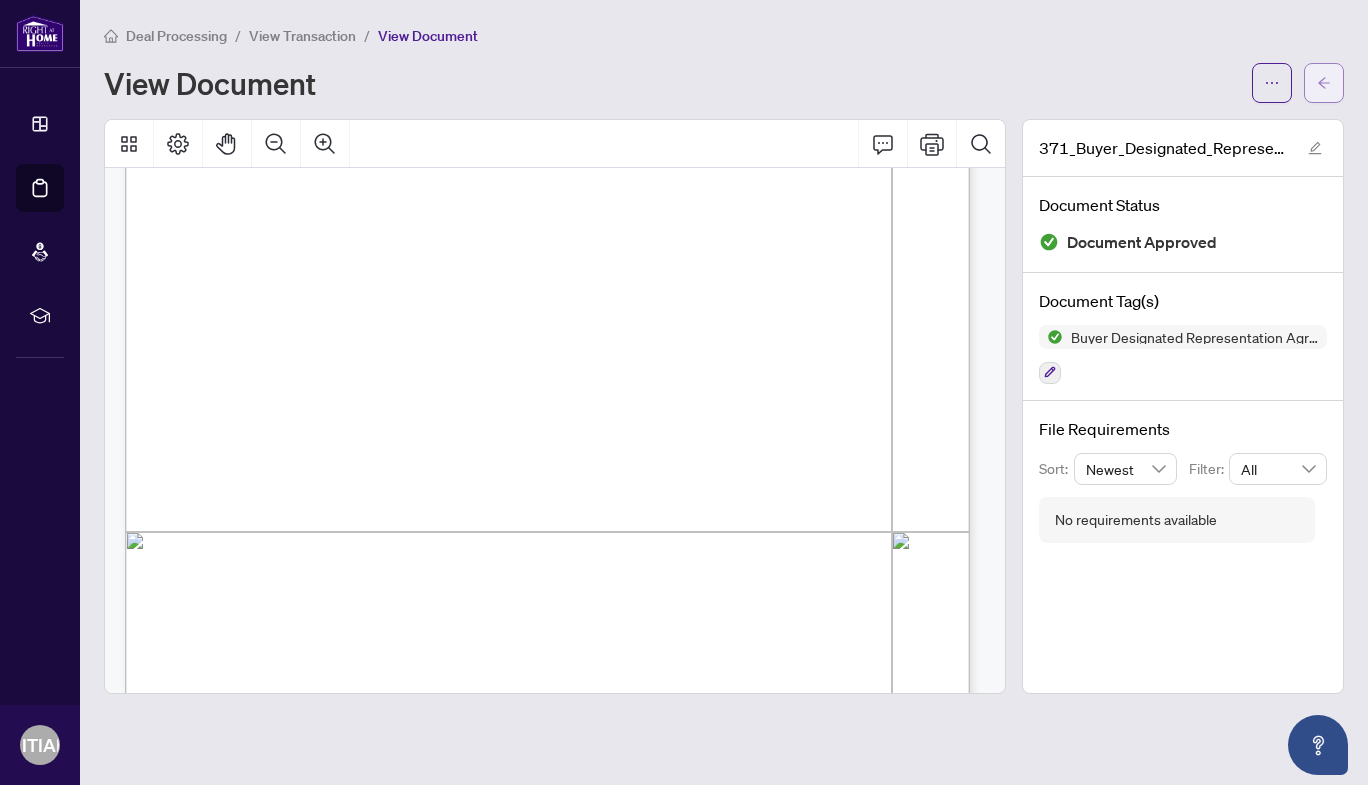 click 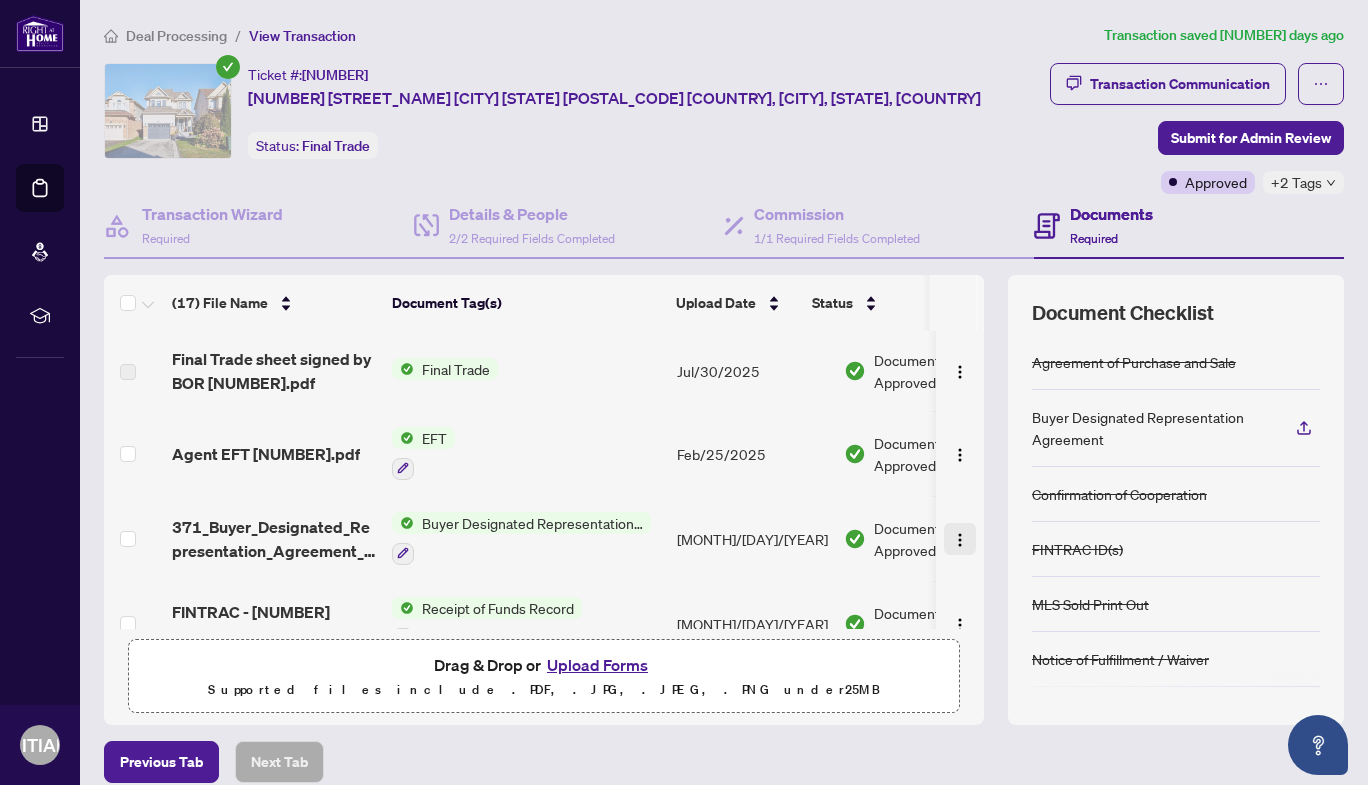 click at bounding box center [960, 540] 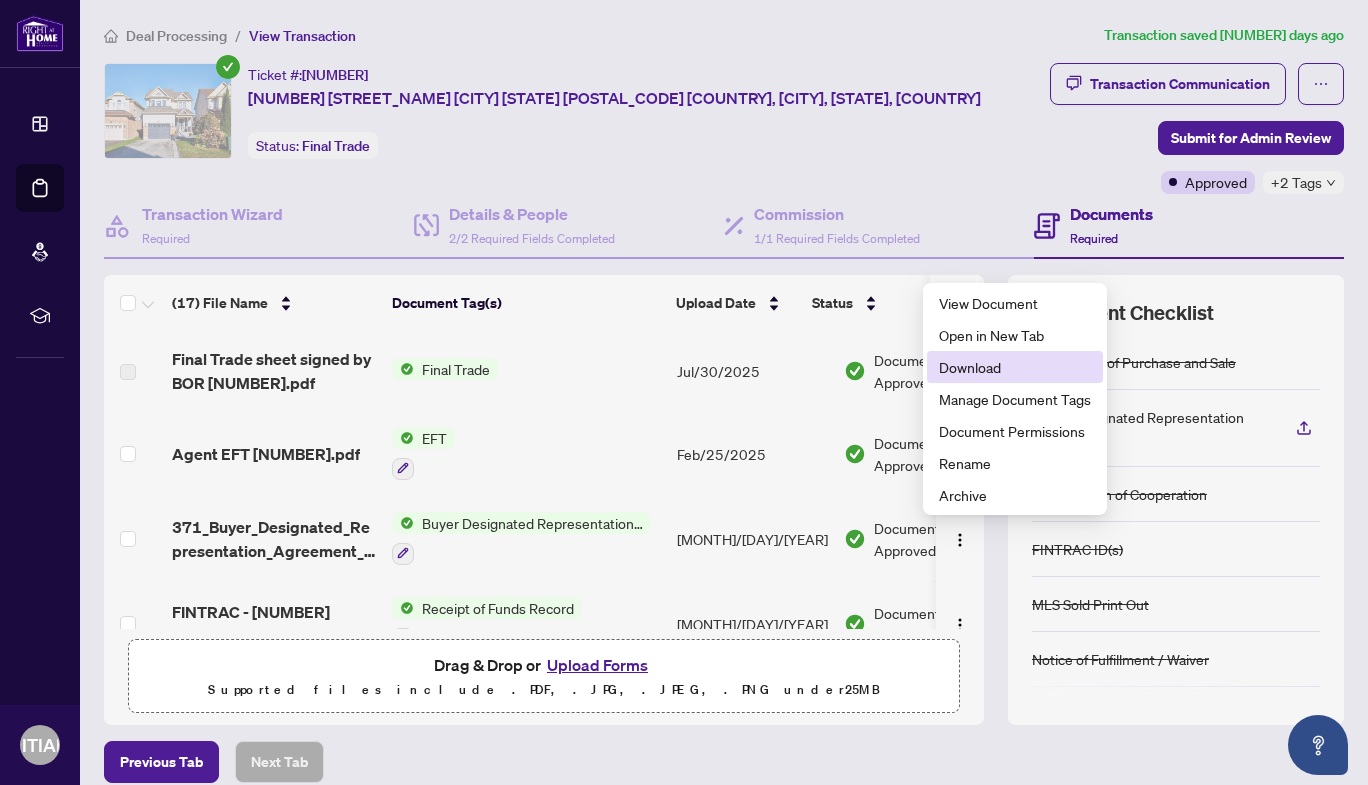click on "Download" at bounding box center (1015, 367) 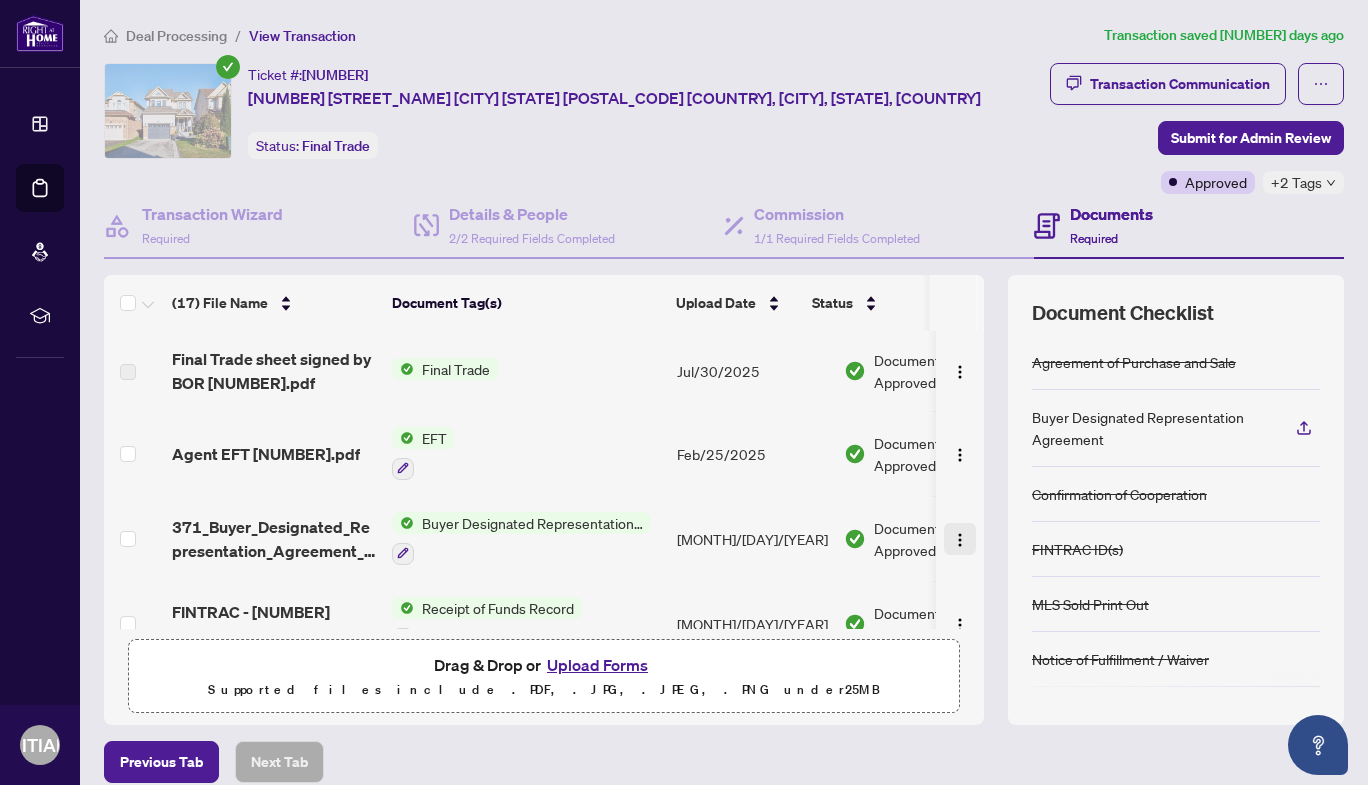 click at bounding box center [960, 540] 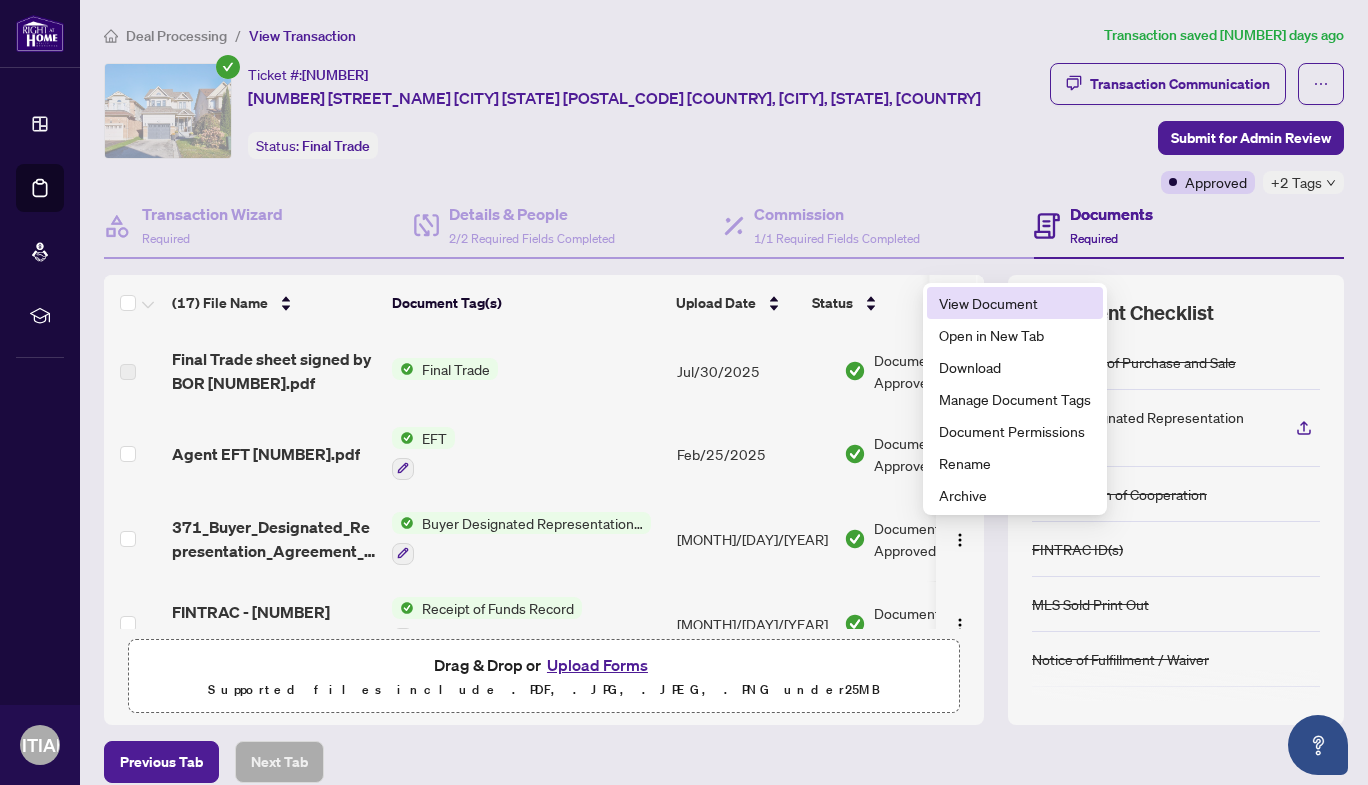 click on "View Document" at bounding box center (1015, 303) 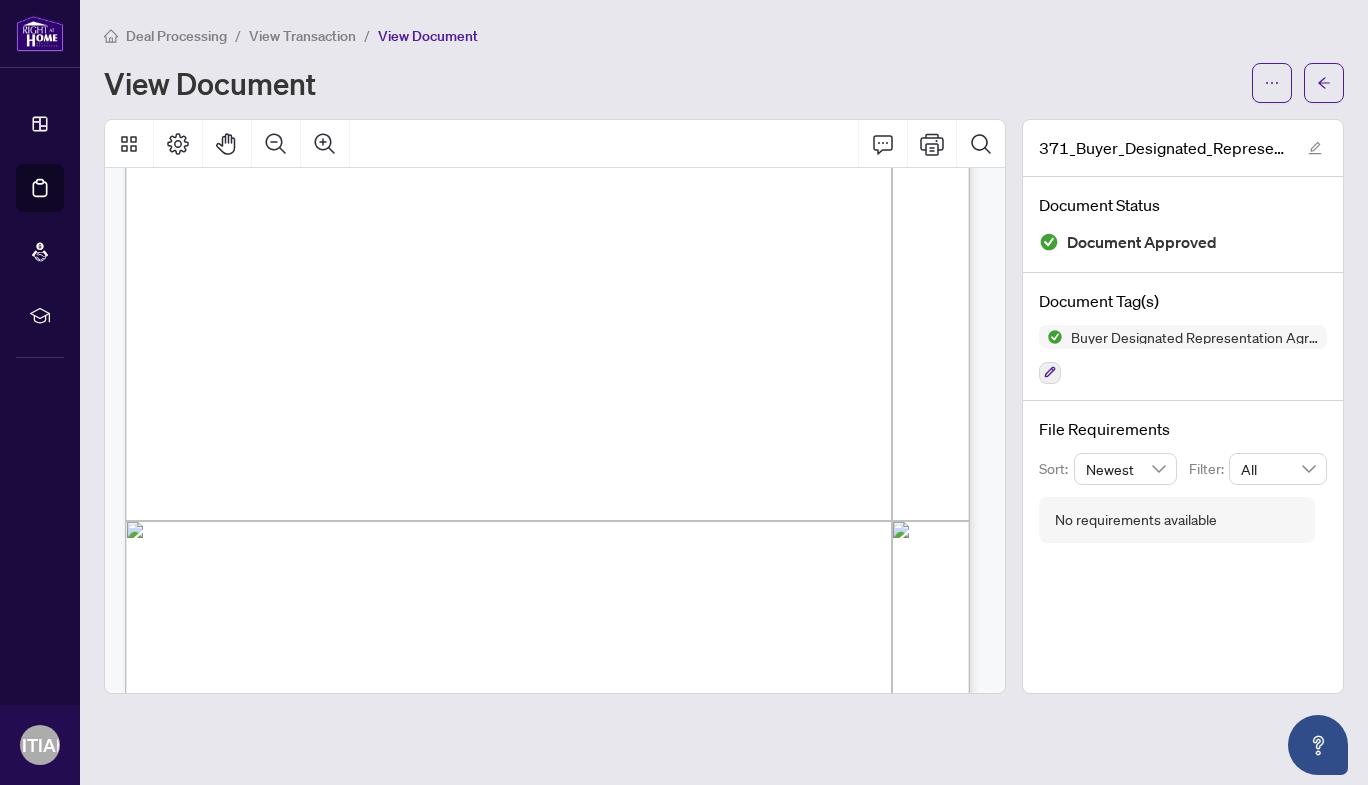 scroll, scrollTop: 539, scrollLeft: 0, axis: vertical 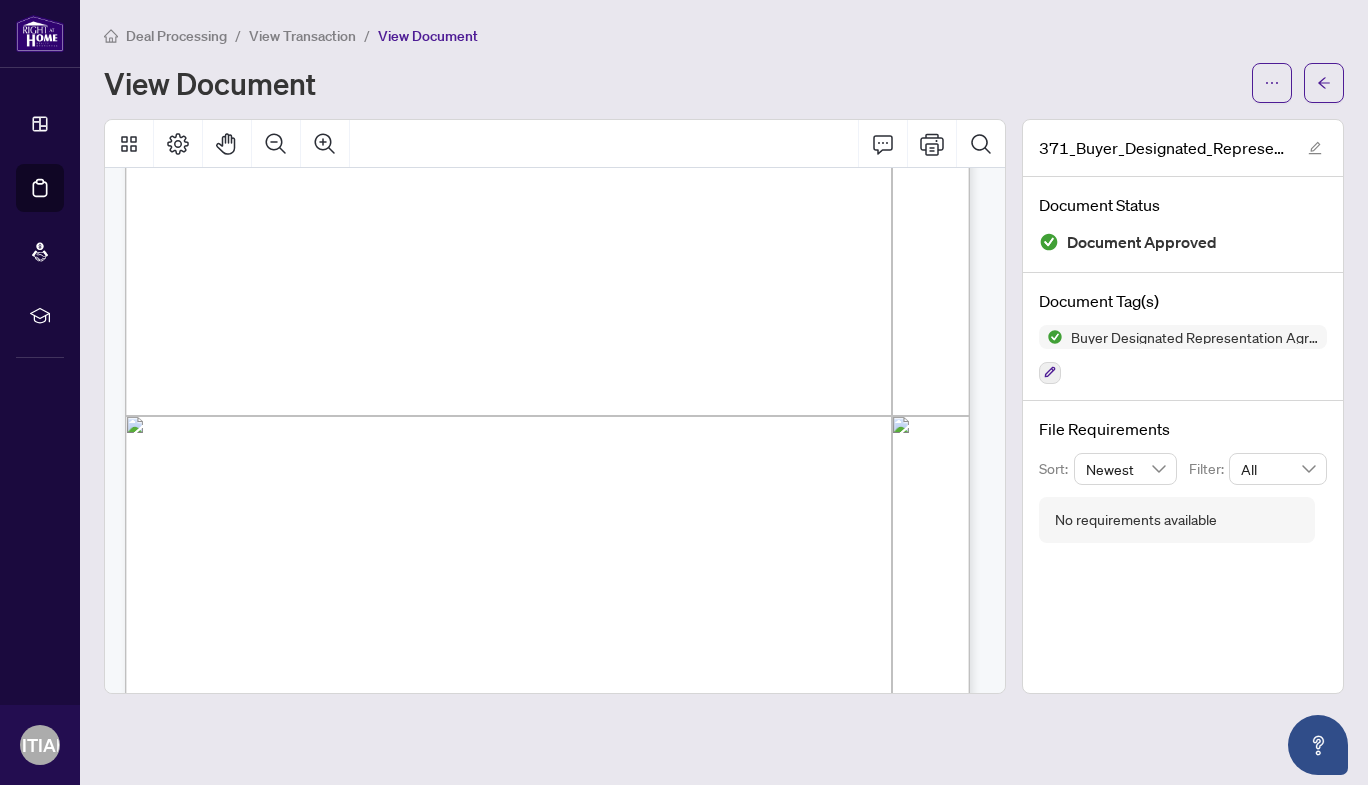 drag, startPoint x: 423, startPoint y: 429, endPoint x: 532, endPoint y: 369, distance: 124.42267 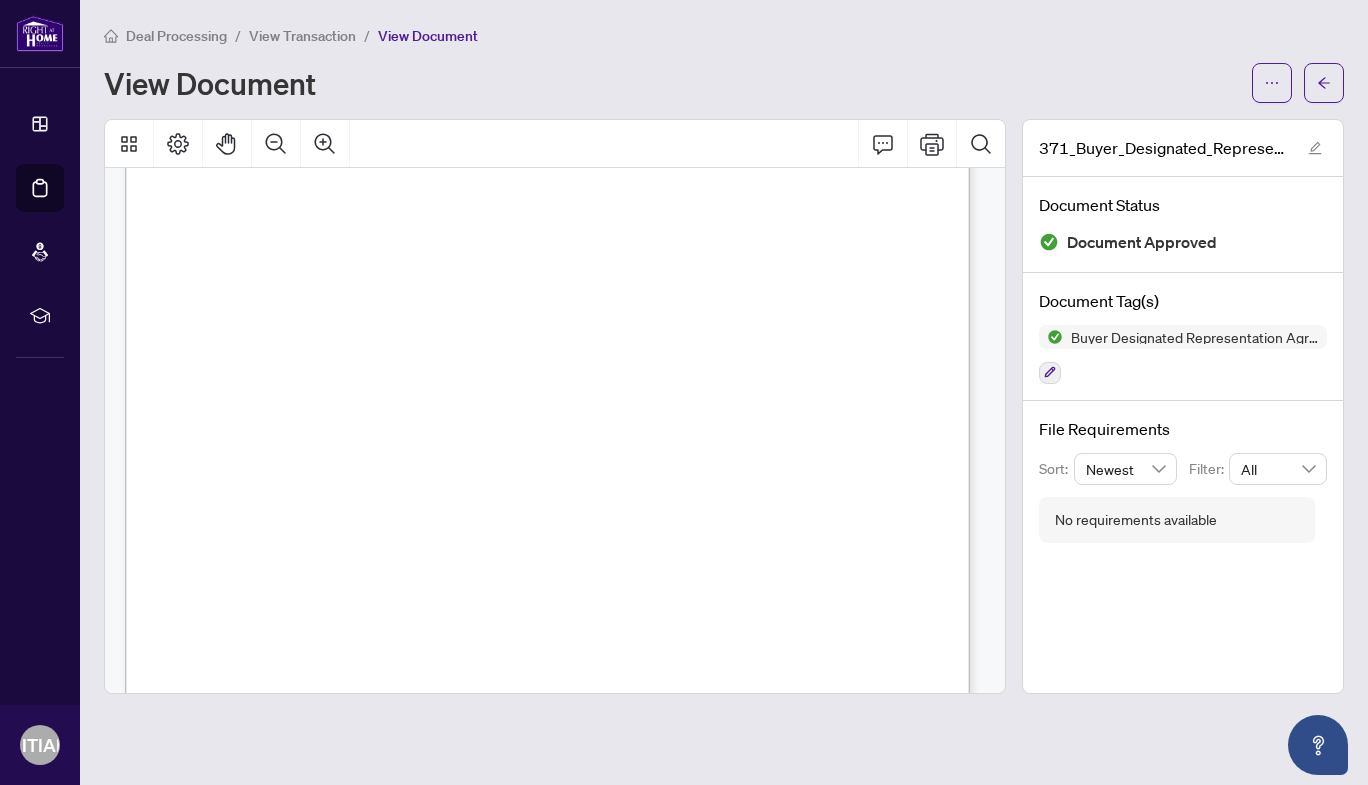 scroll, scrollTop: 3496, scrollLeft: 0, axis: vertical 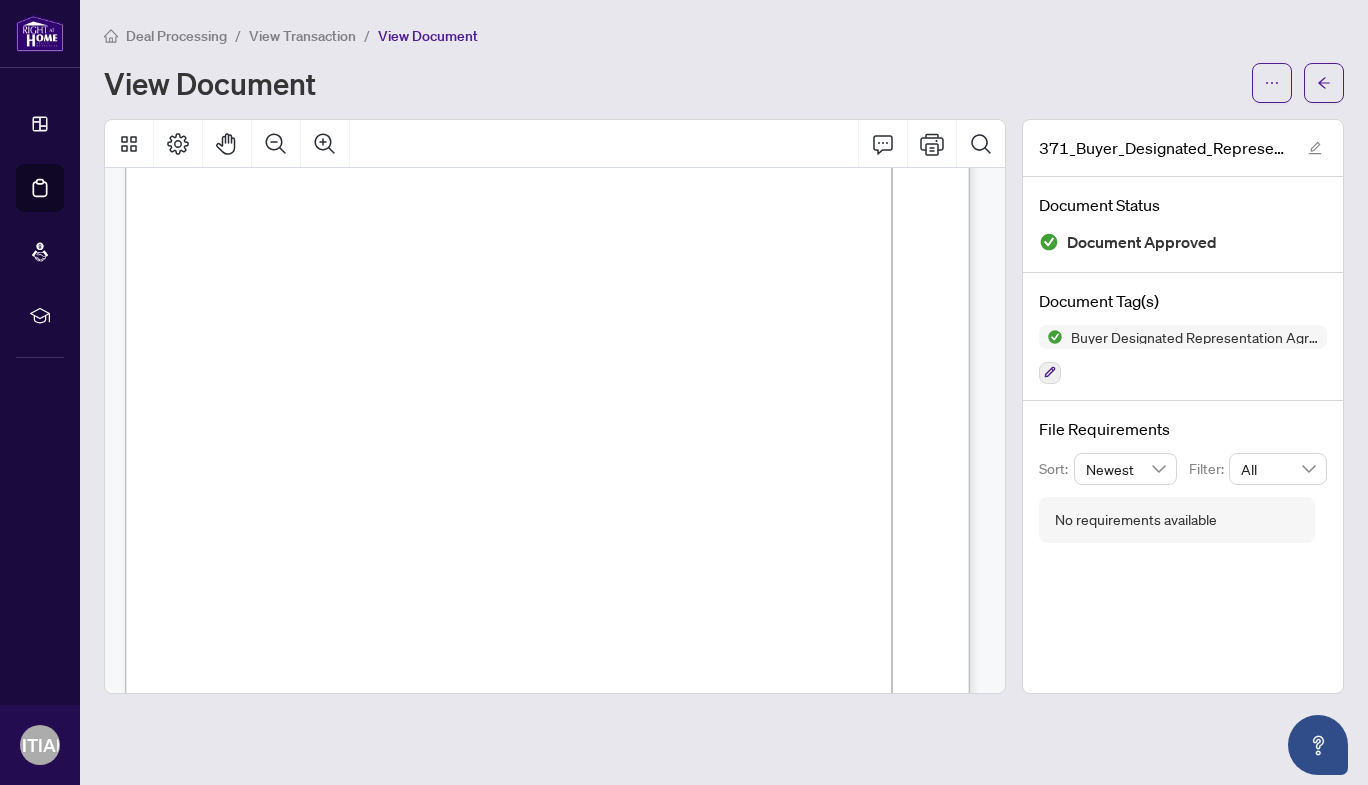 drag, startPoint x: 188, startPoint y: 343, endPoint x: 451, endPoint y: 655, distance: 408.06006 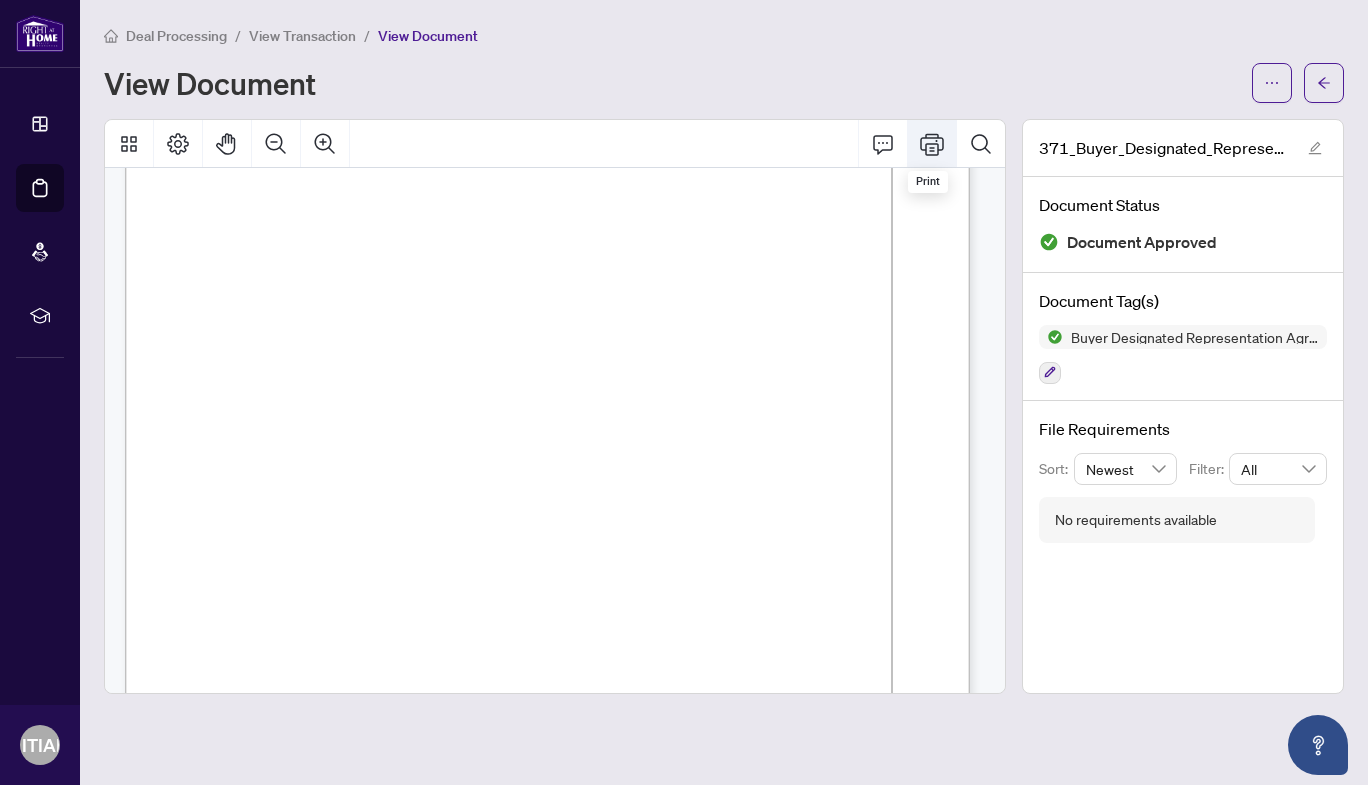 click 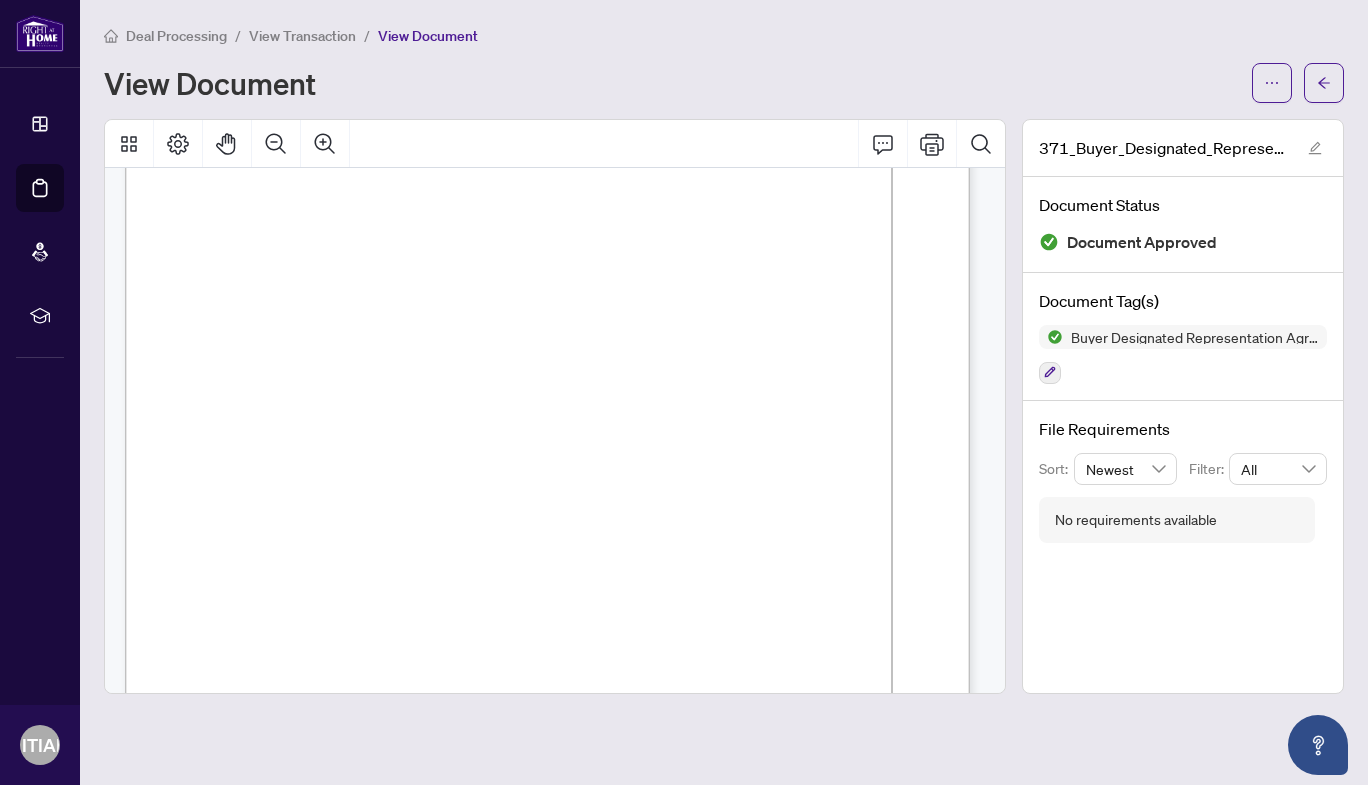drag, startPoint x: 470, startPoint y: 343, endPoint x: 613, endPoint y: 479, distance: 197.34488 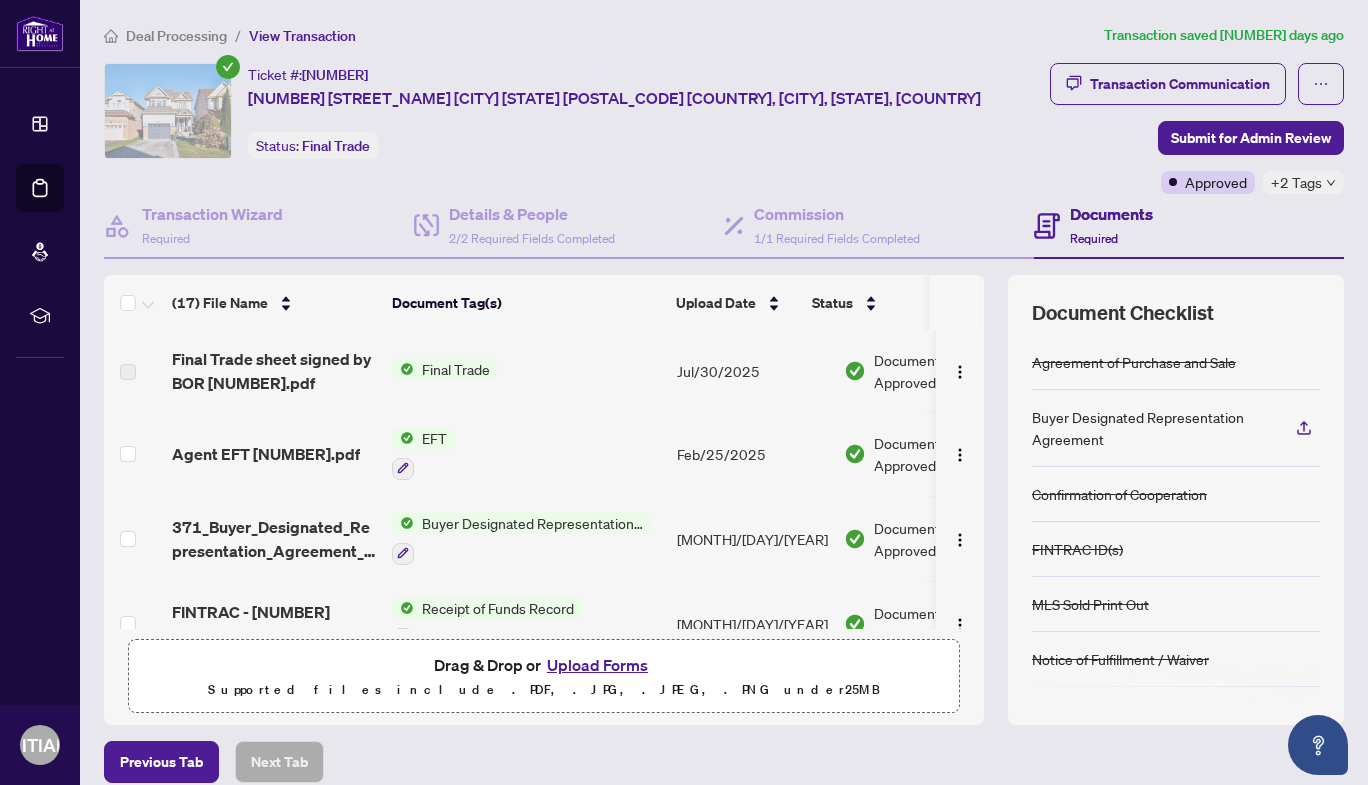 click on "View Transaction" at bounding box center [302, 36] 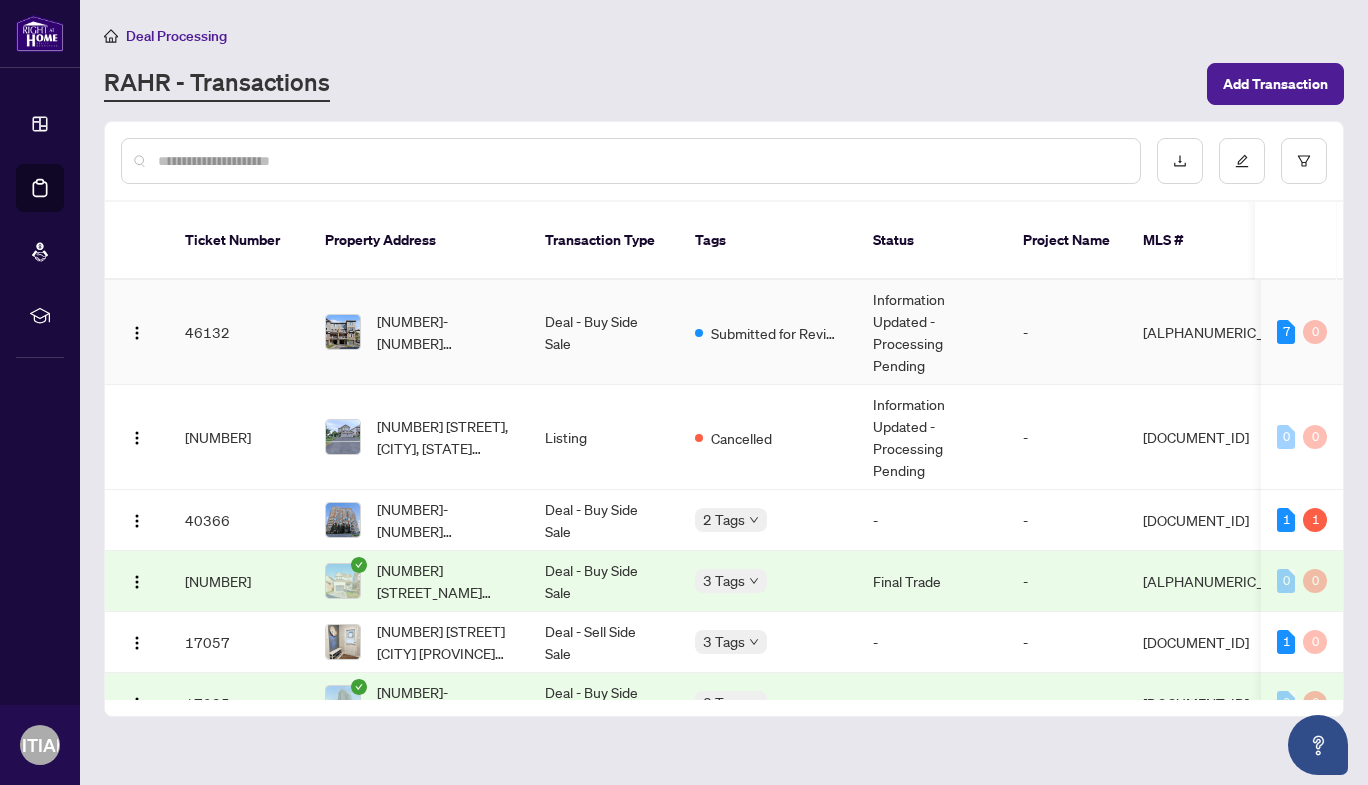 click on "[NUMBER]-[NUMBER] [STREET_NAME], [CITY], [STATE] [POSTAL_CODE], [COUNTRY]" at bounding box center (445, 332) 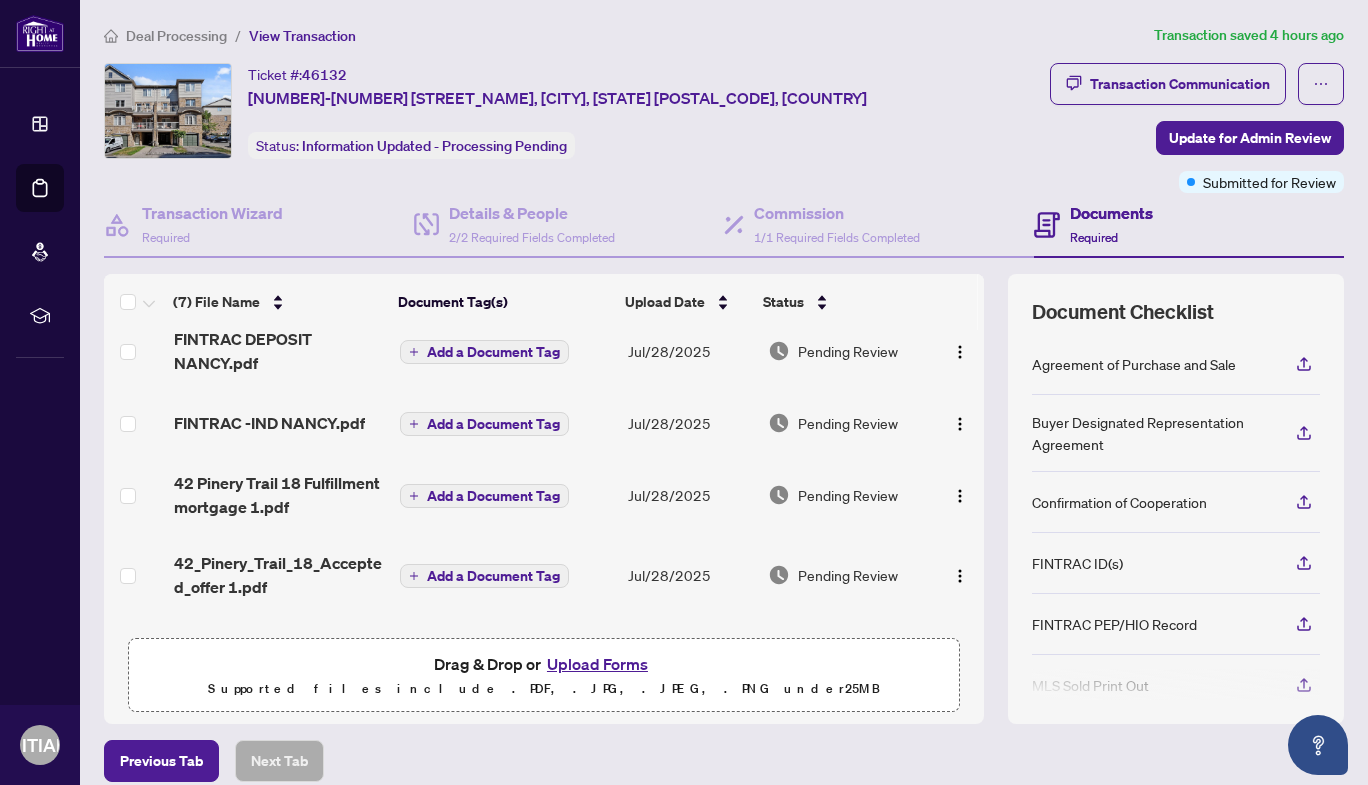 scroll, scrollTop: 99, scrollLeft: 0, axis: vertical 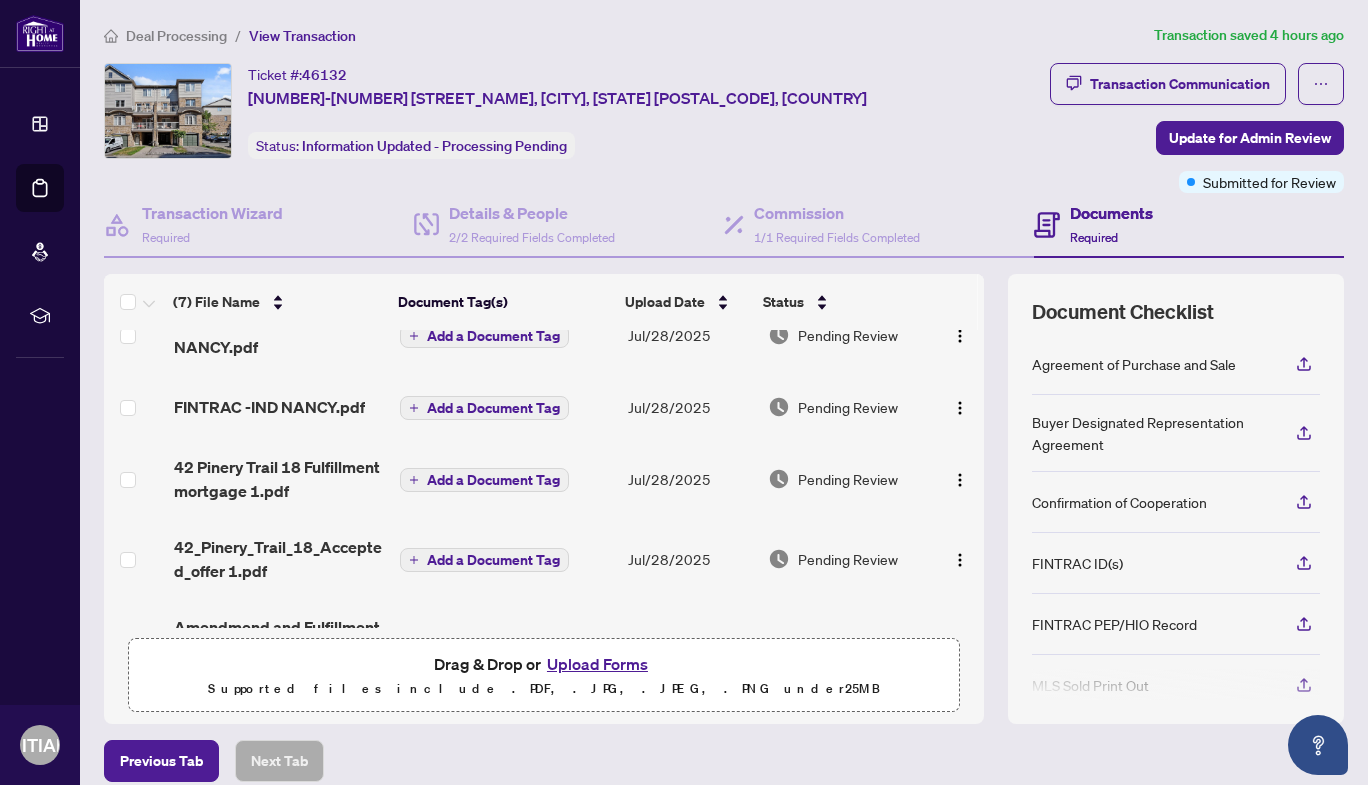 drag, startPoint x: 959, startPoint y: 421, endPoint x: 963, endPoint y: 397, distance: 24.33105 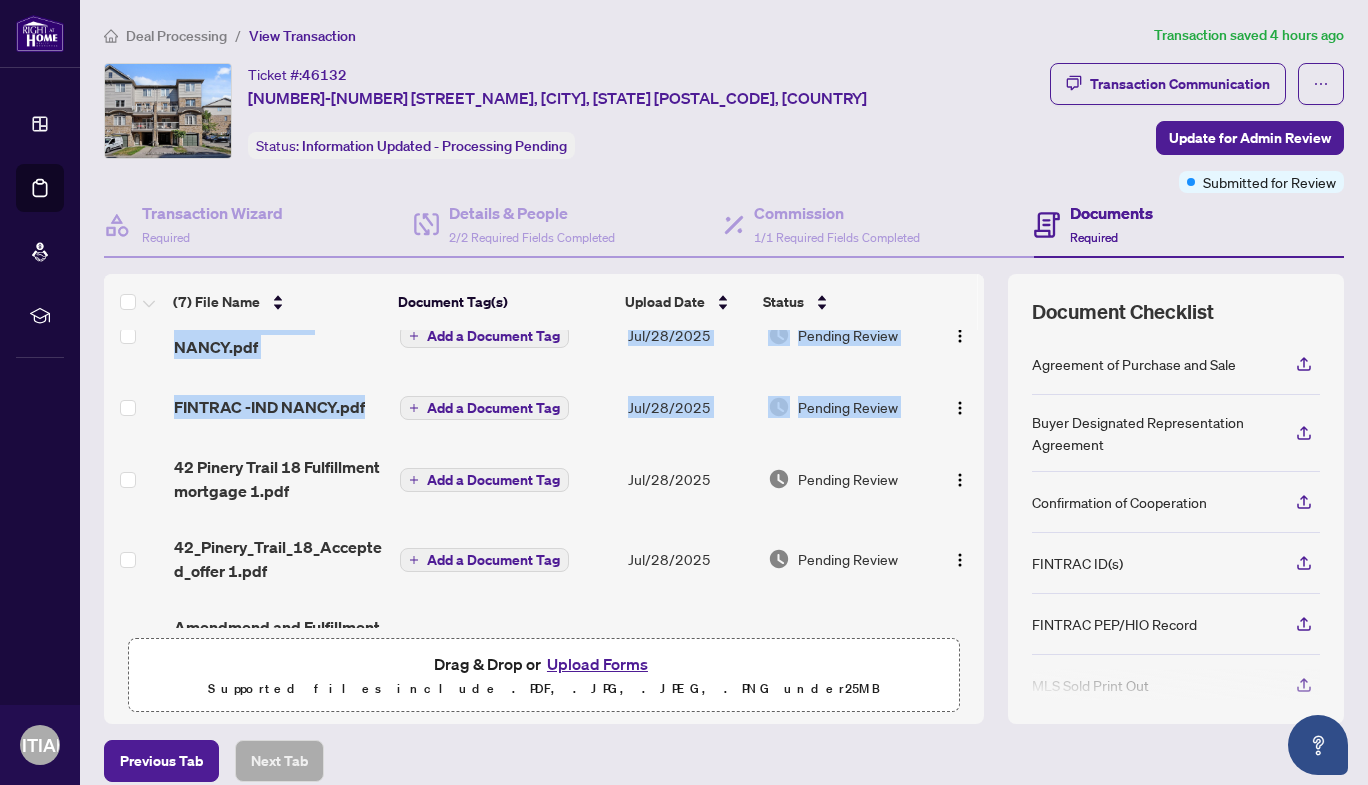 scroll, scrollTop: 50, scrollLeft: 0, axis: vertical 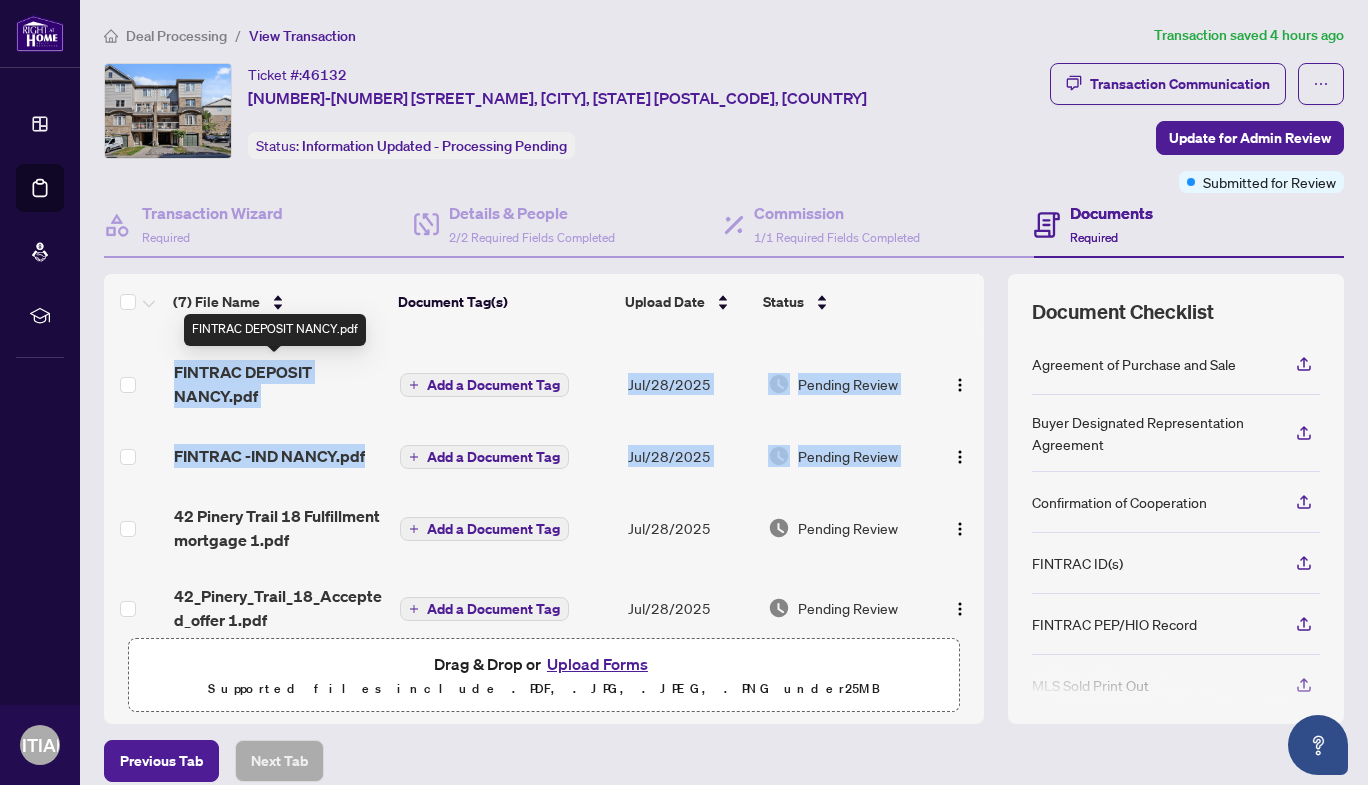 click on "FINTRAC DEPOSIT NANCY.pdf" at bounding box center (279, 384) 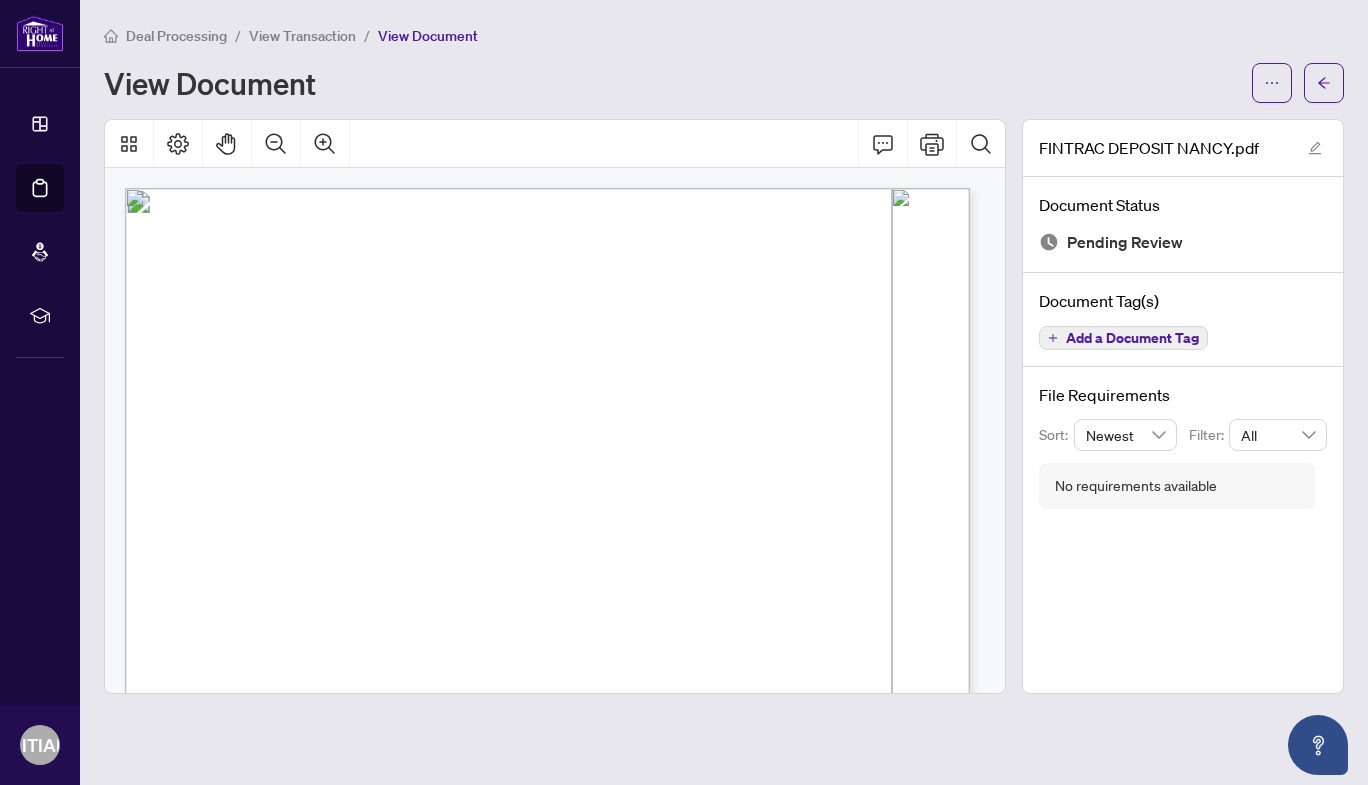 scroll, scrollTop: 60, scrollLeft: 0, axis: vertical 